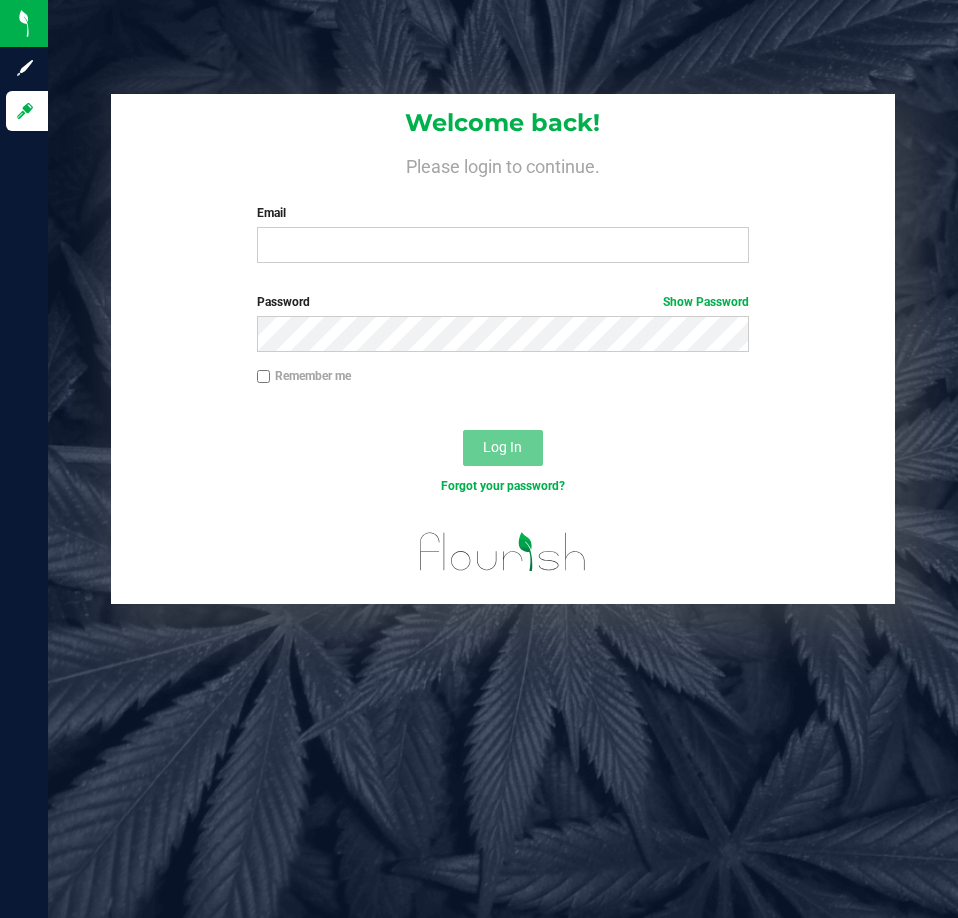 scroll, scrollTop: 0, scrollLeft: 0, axis: both 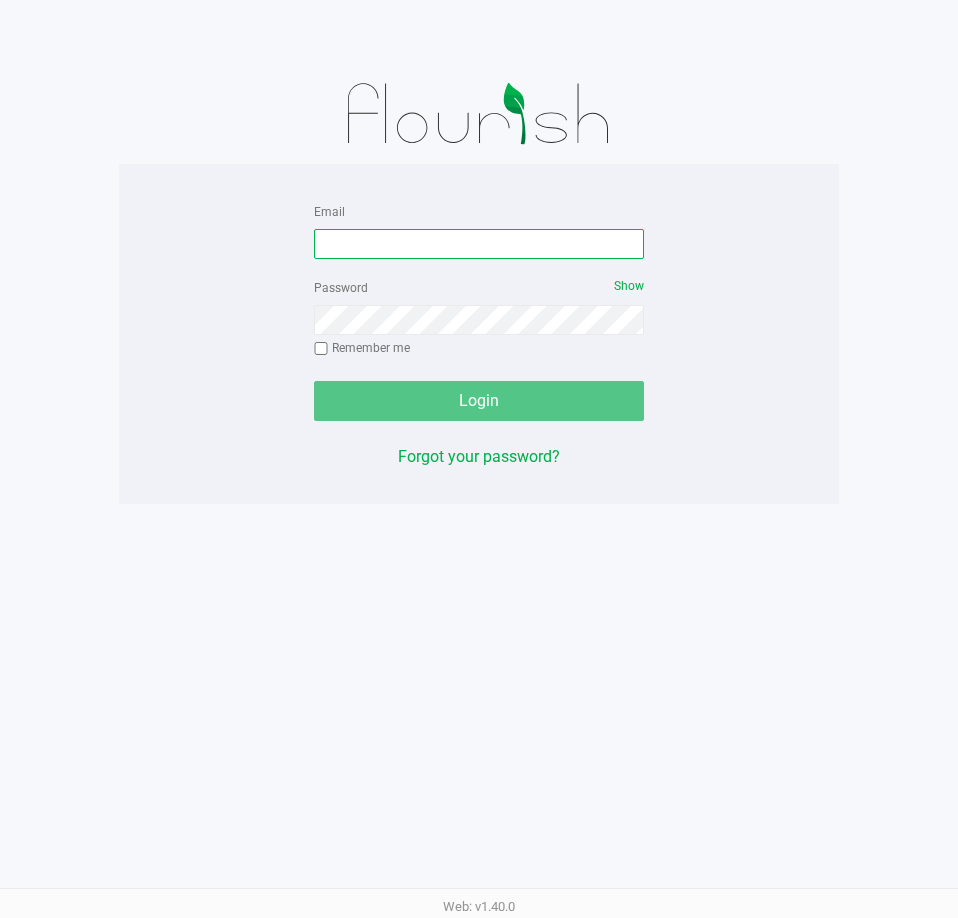 click on "Email" at bounding box center [479, 244] 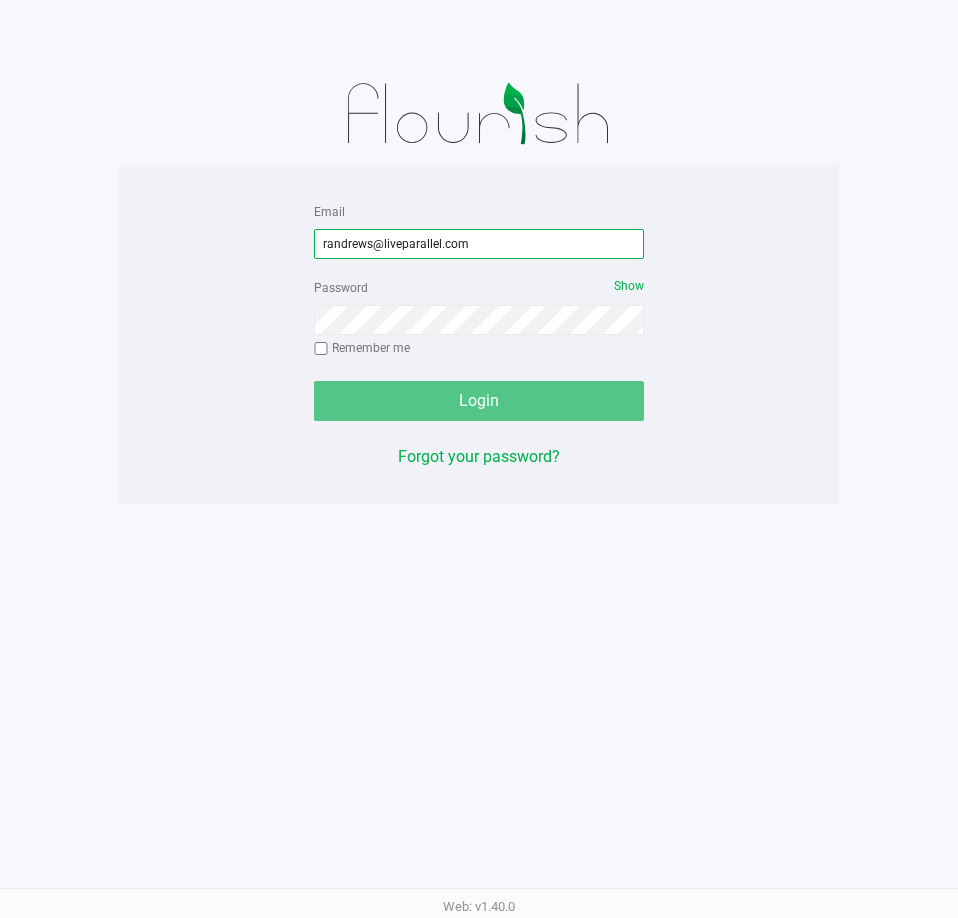 type on "randrews@liveparallel.com" 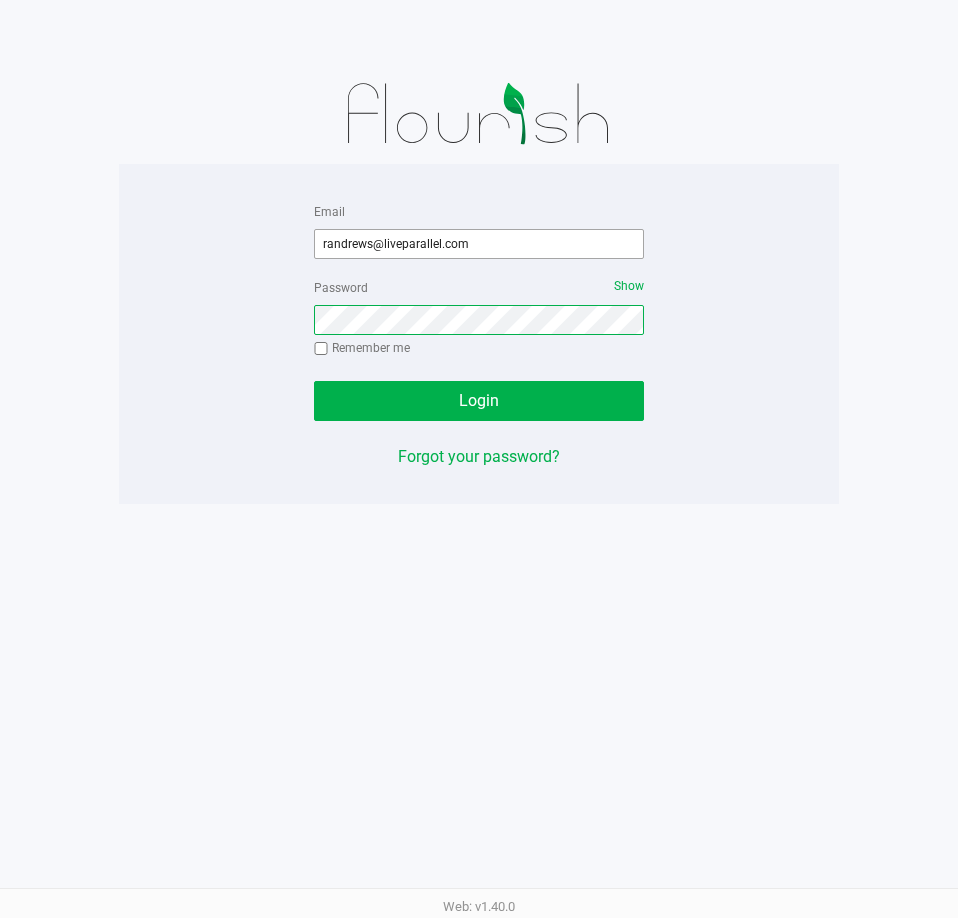 click on "Login" 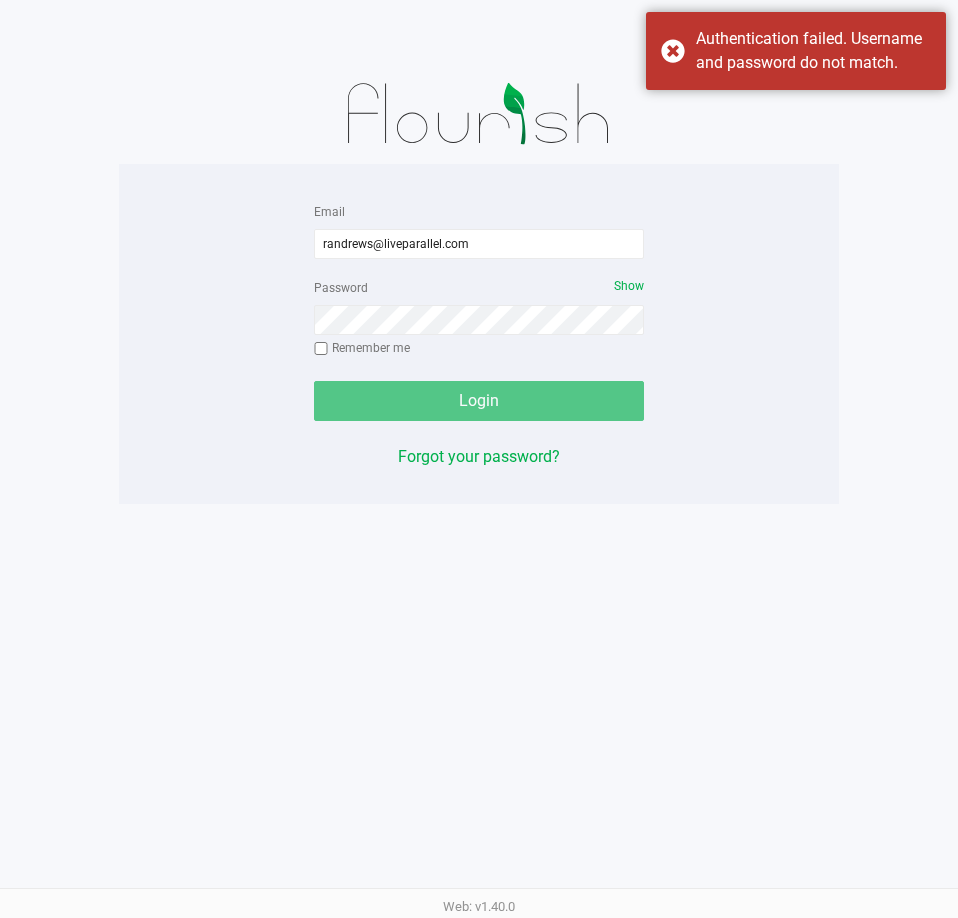 drag, startPoint x: 402, startPoint y: 252, endPoint x: 373, endPoint y: 297, distance: 53.535034 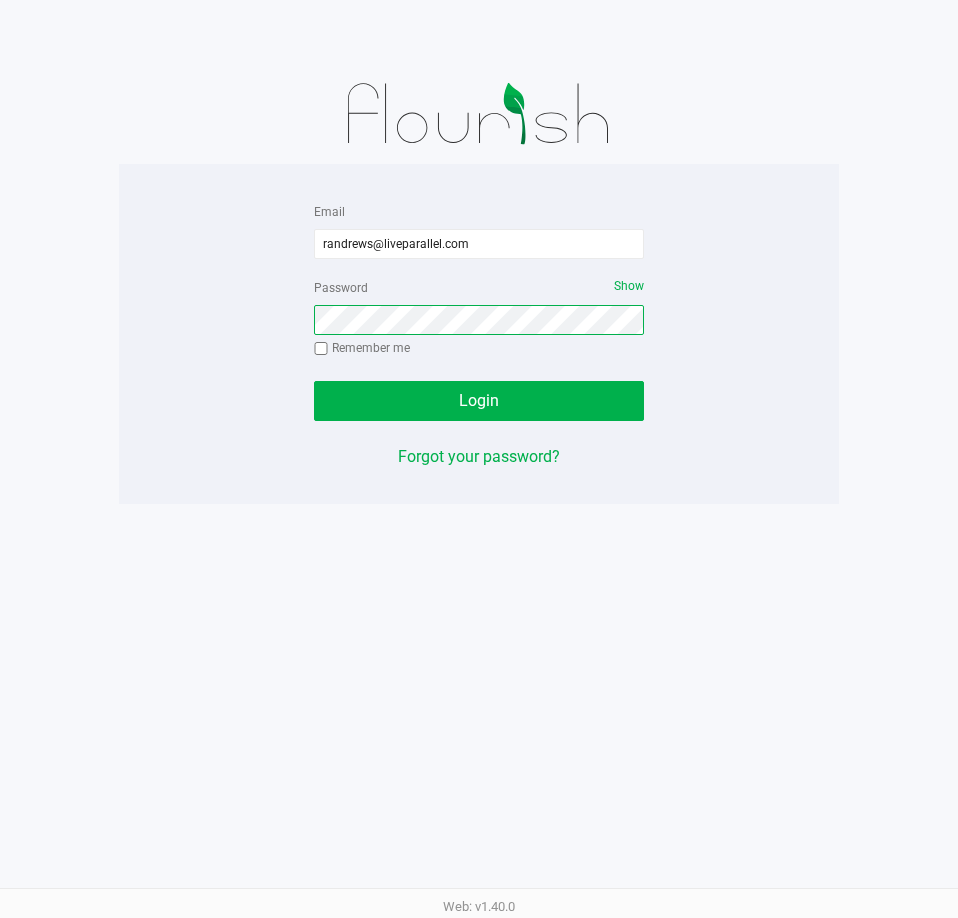 click on "Login" 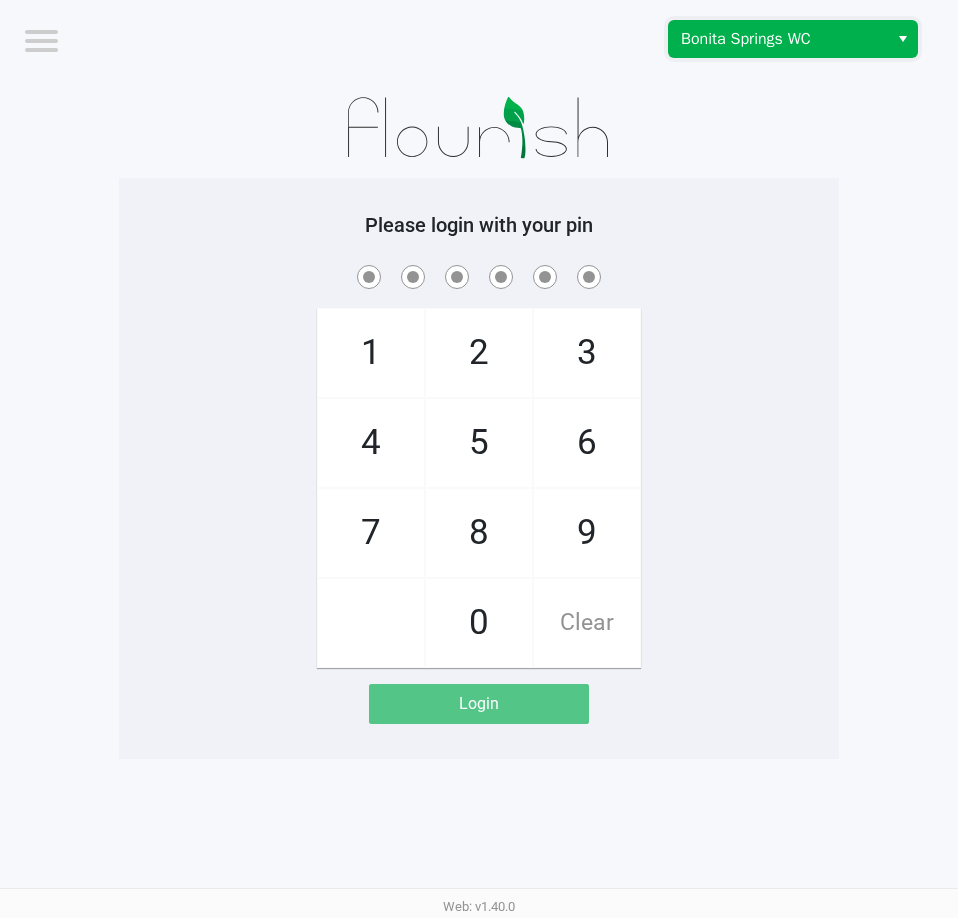 click on "Bonita Springs WC" at bounding box center (778, 39) 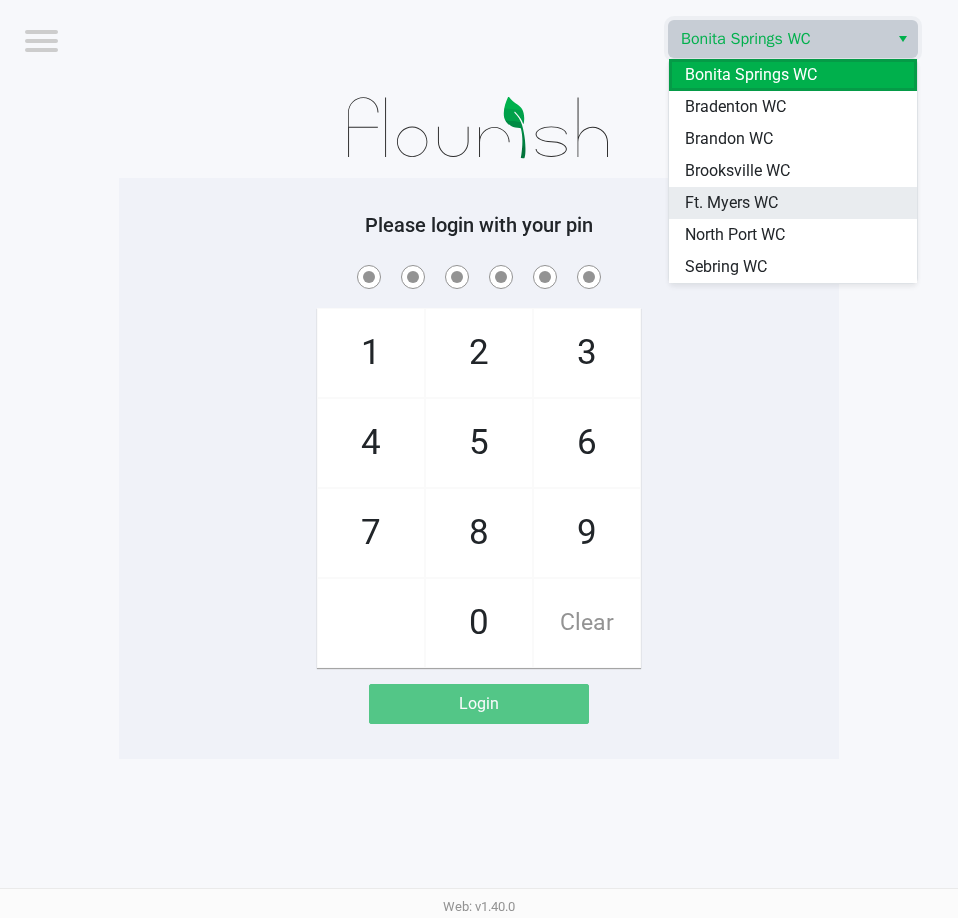 click on "Ft. Myers WC" at bounding box center [731, 203] 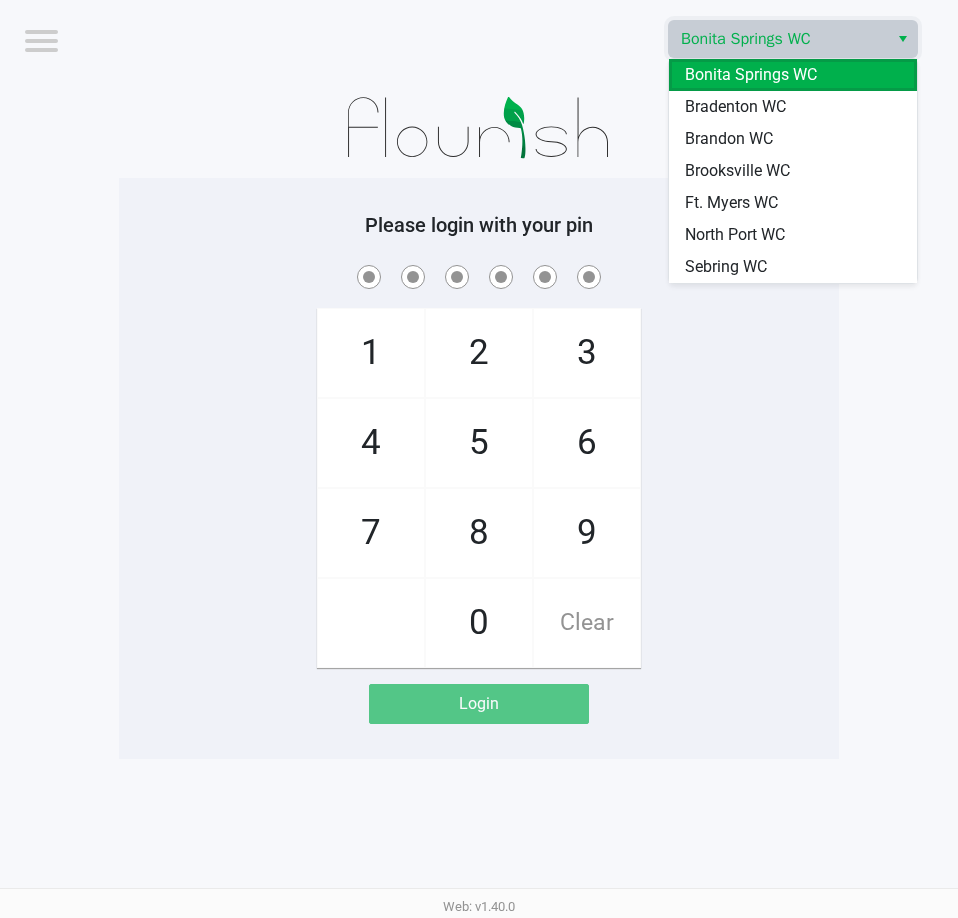 click on "Please login with your pin  1   4   7       2   5   8   0   3   6   9   Clear   Login" 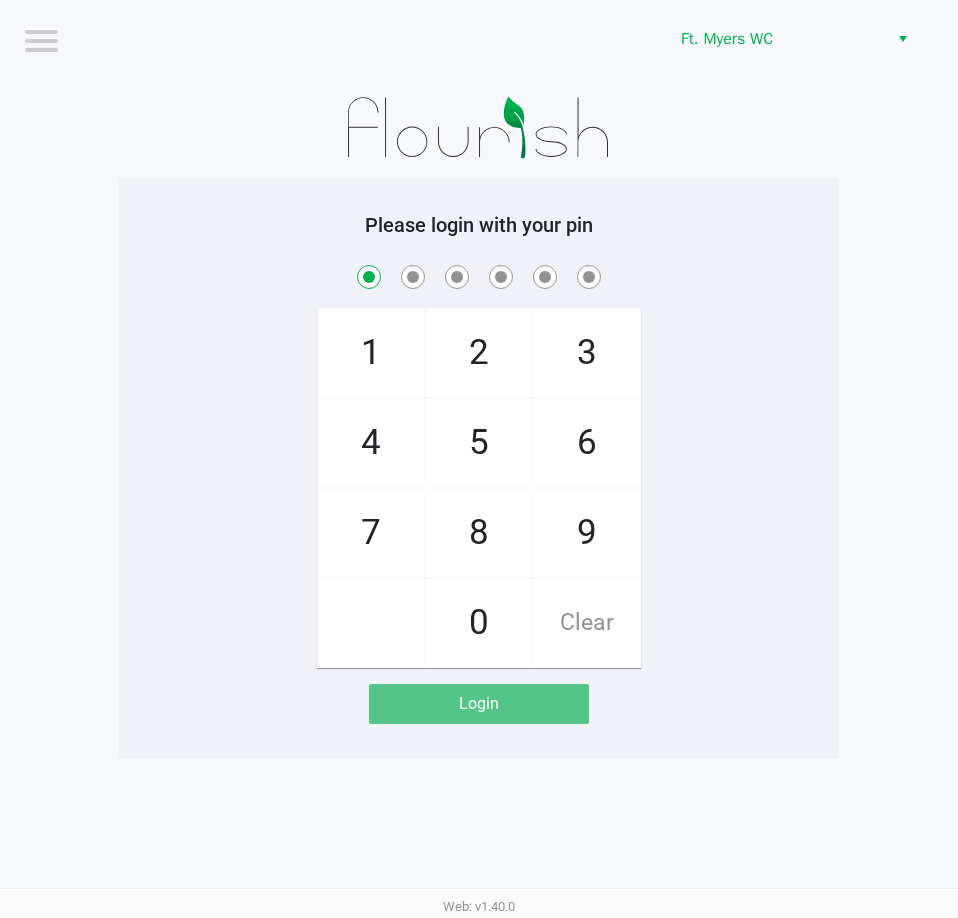 checkbox on "true" 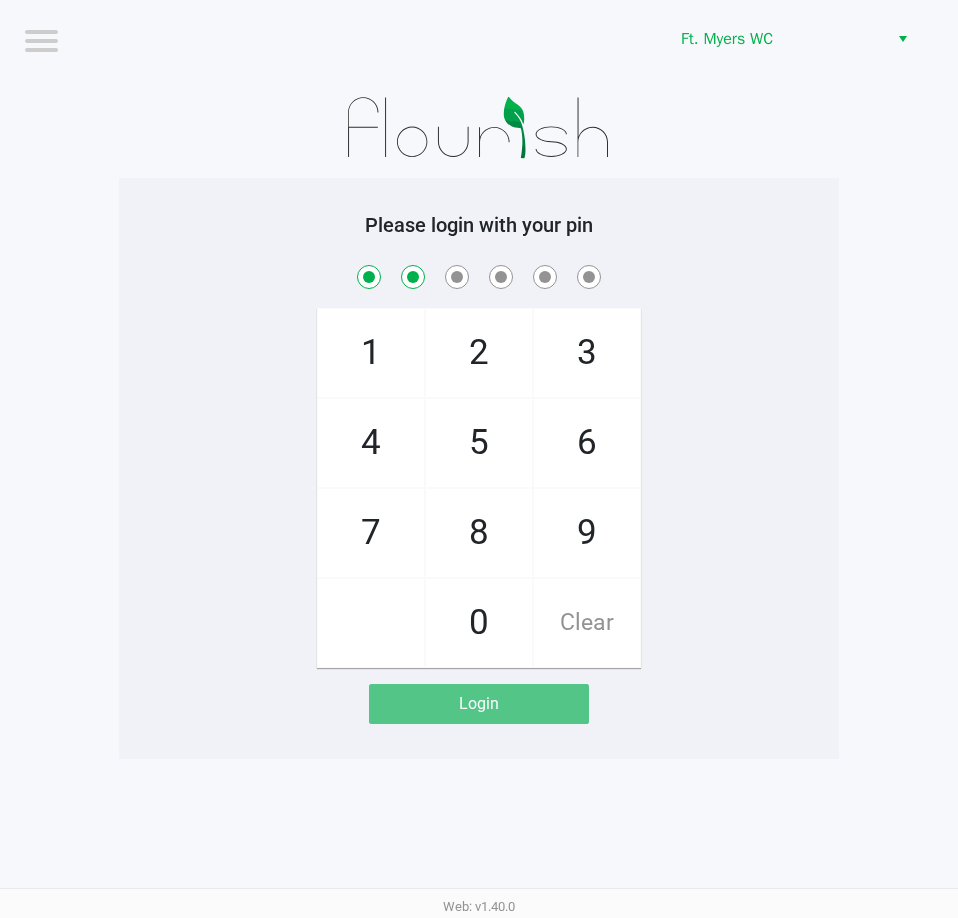 checkbox on "true" 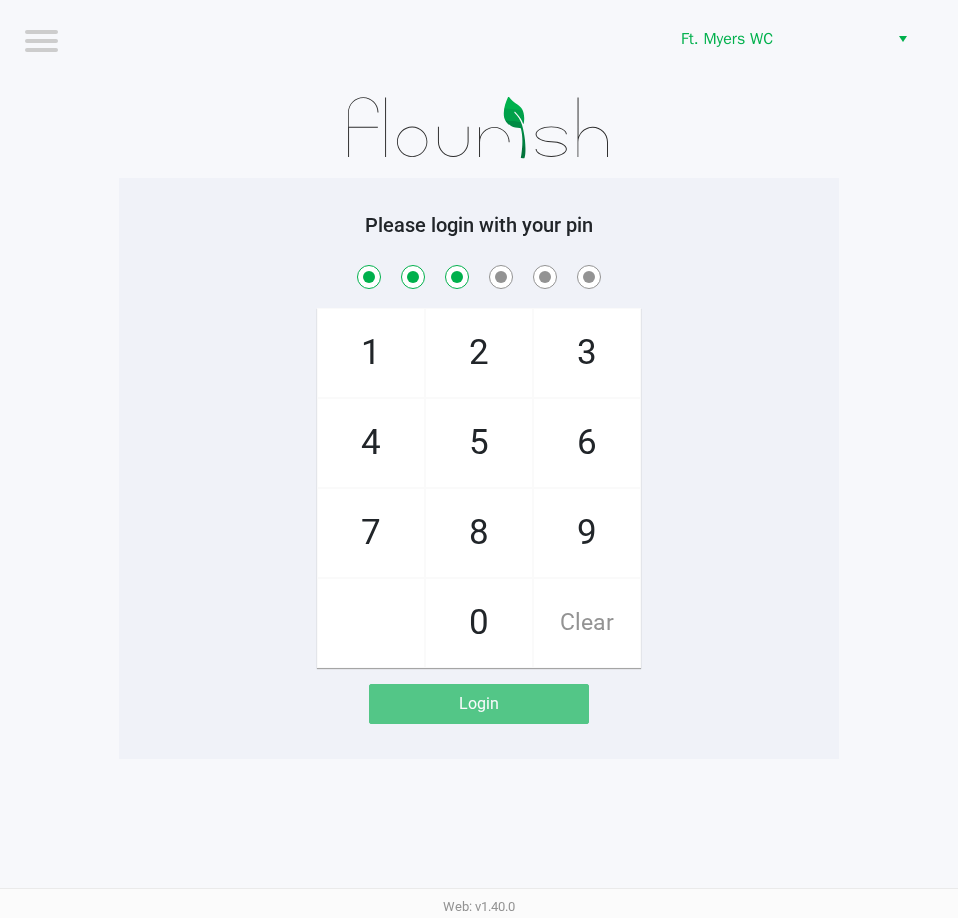 checkbox on "true" 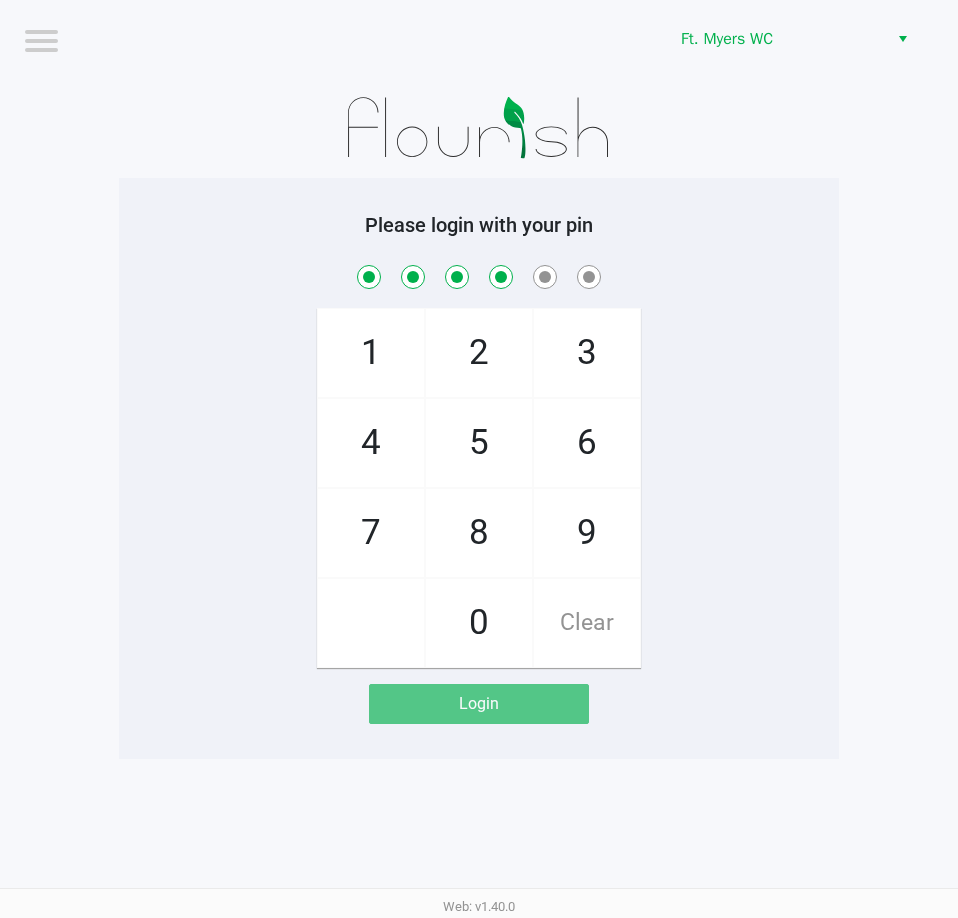 checkbox on "true" 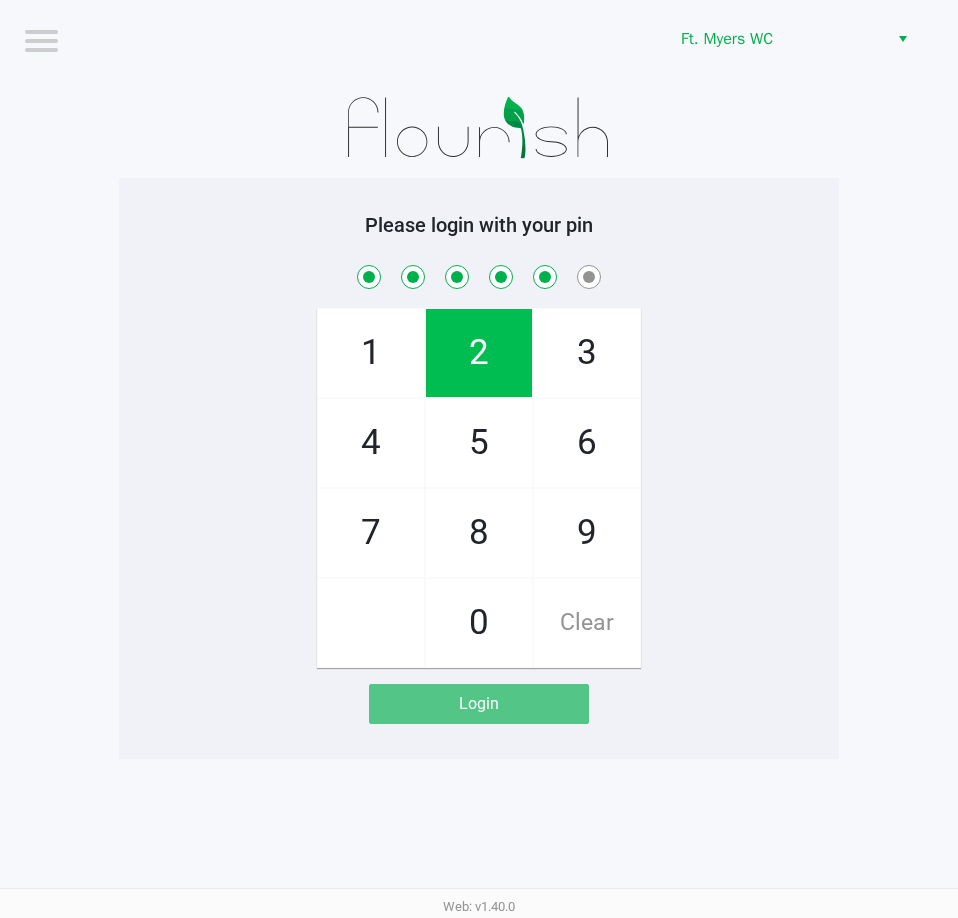 checkbox on "true" 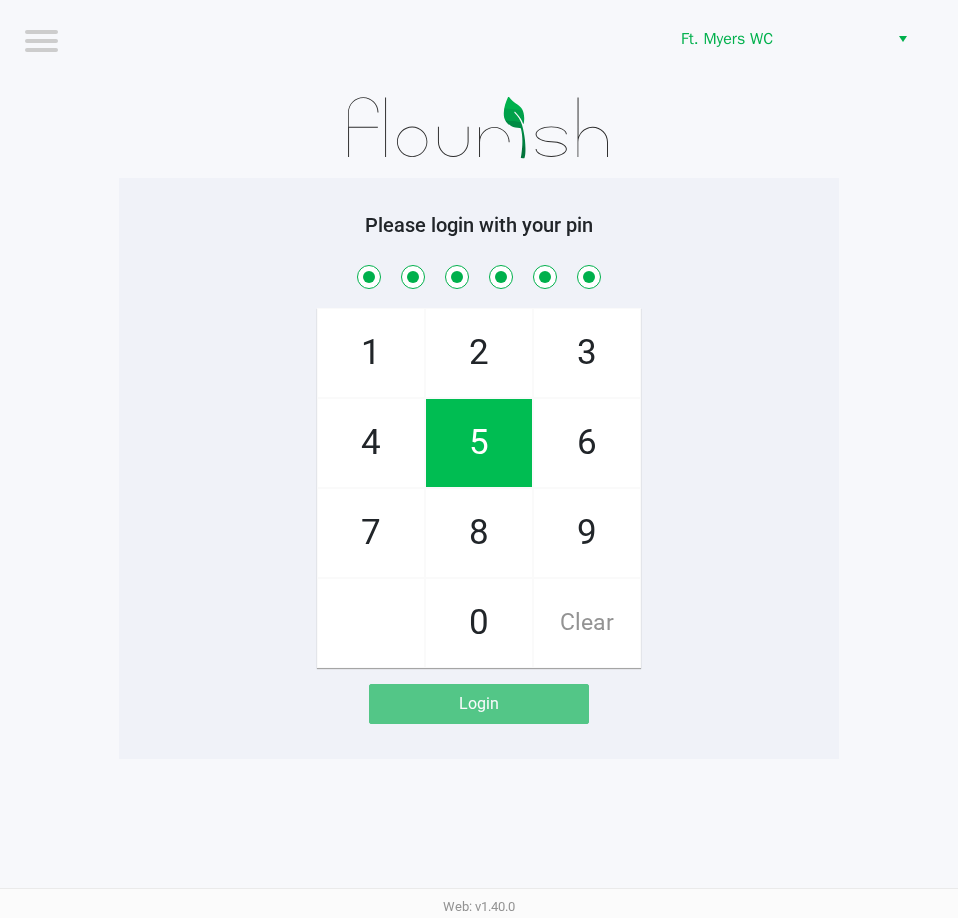 checkbox on "true" 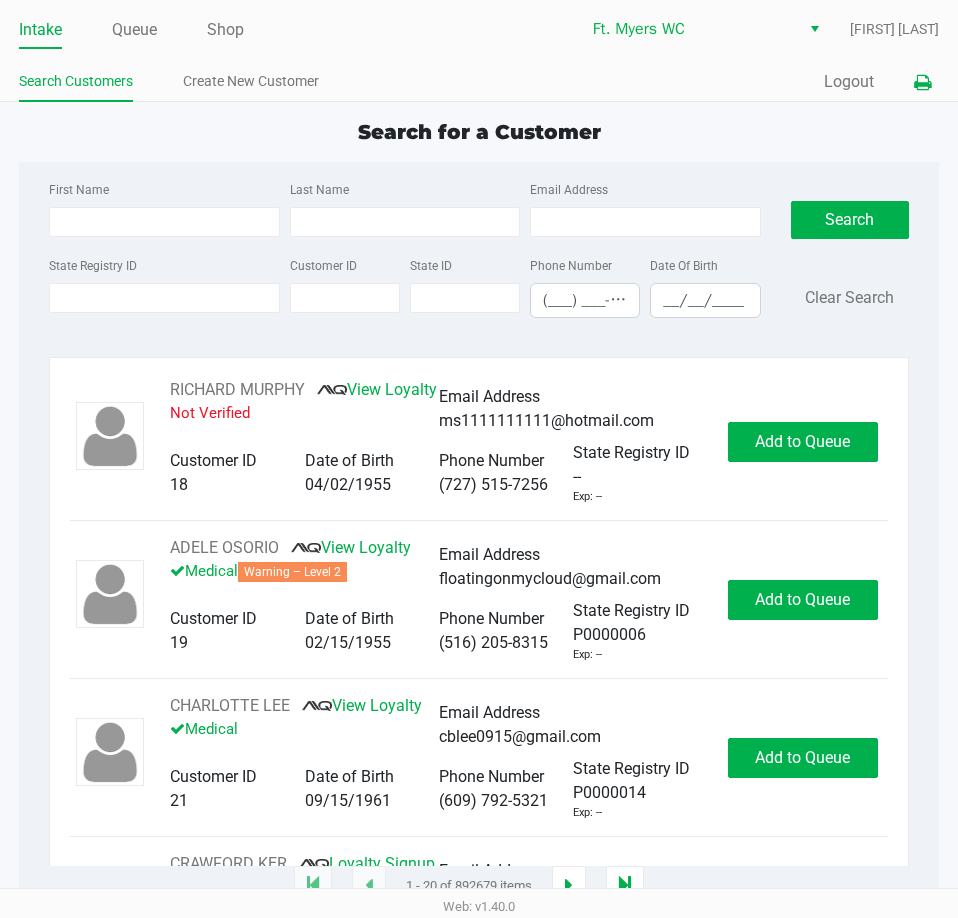 click 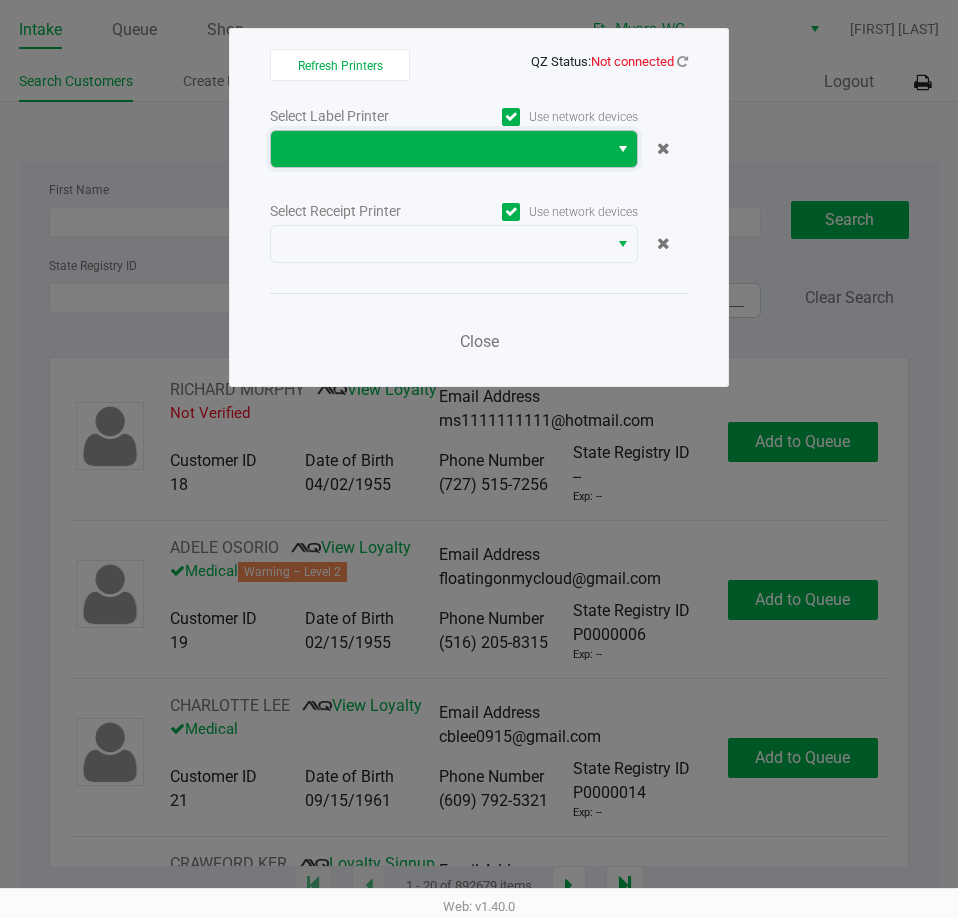 click at bounding box center [439, 149] 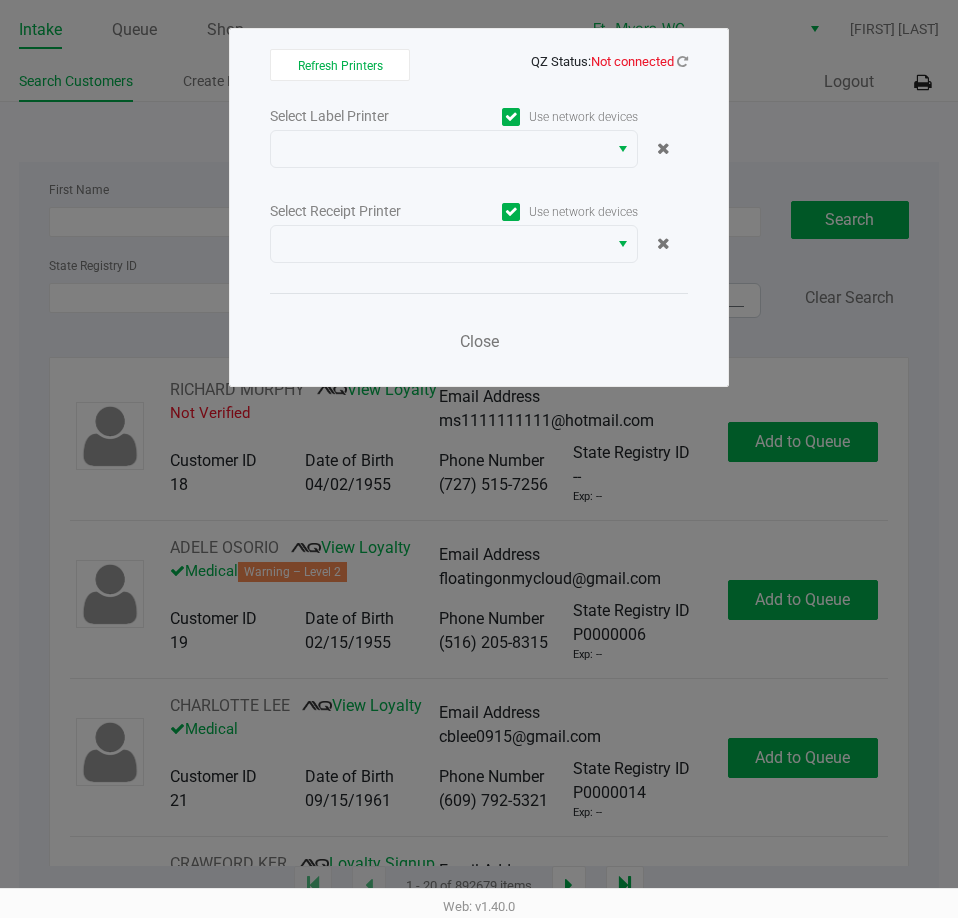 click on "Refresh Printers   QZ Status:   Not connected   Select Label Printer   Use network devices   Select Receipt Printer   Use network devices   Close" 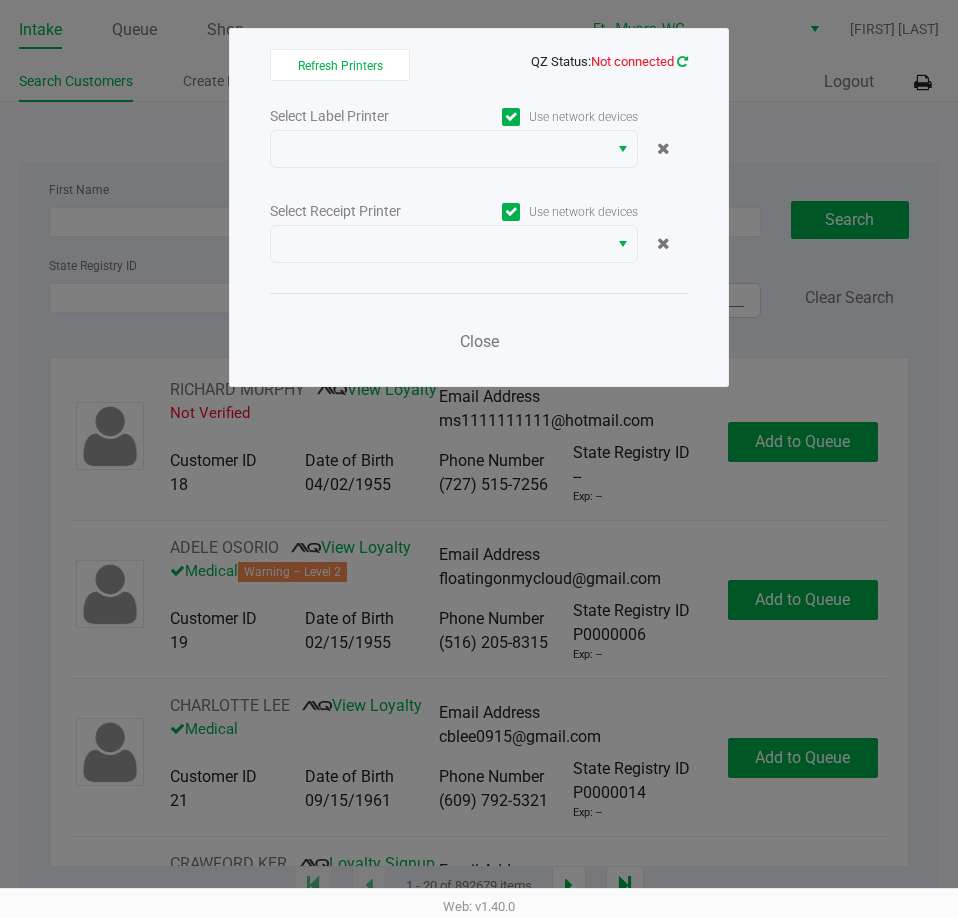 click 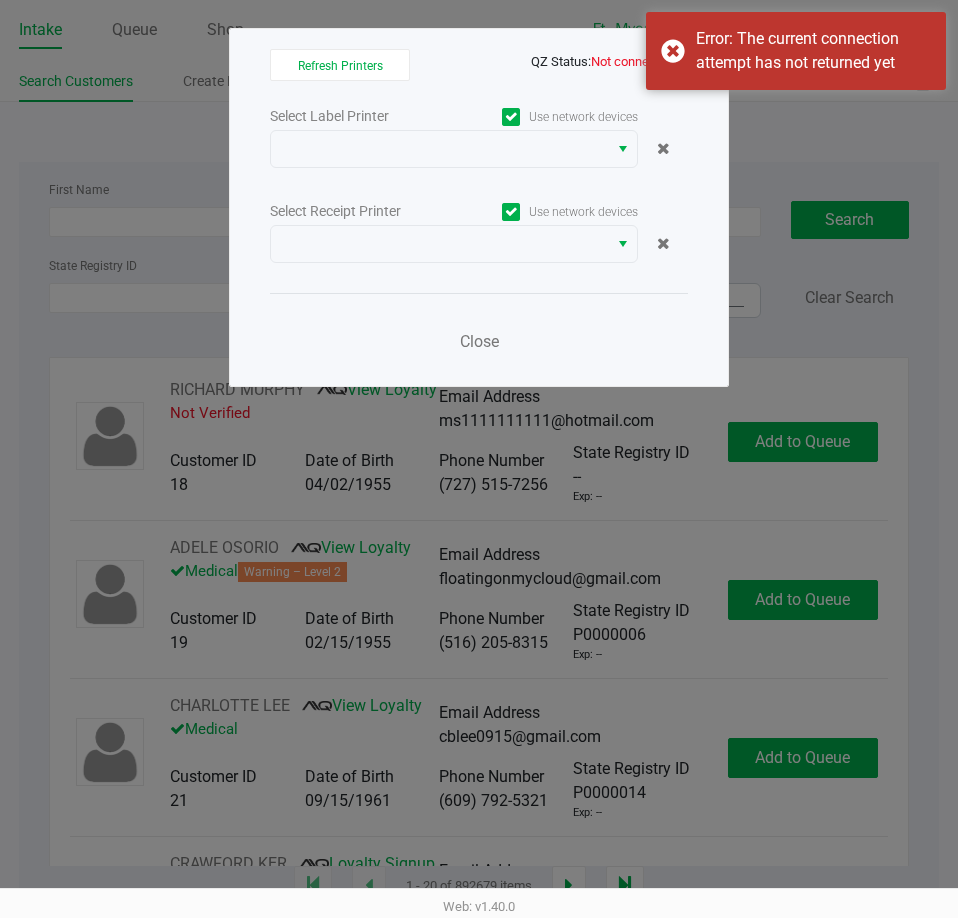 click on "Error: The current connection attempt has not returned yet" at bounding box center [796, 51] 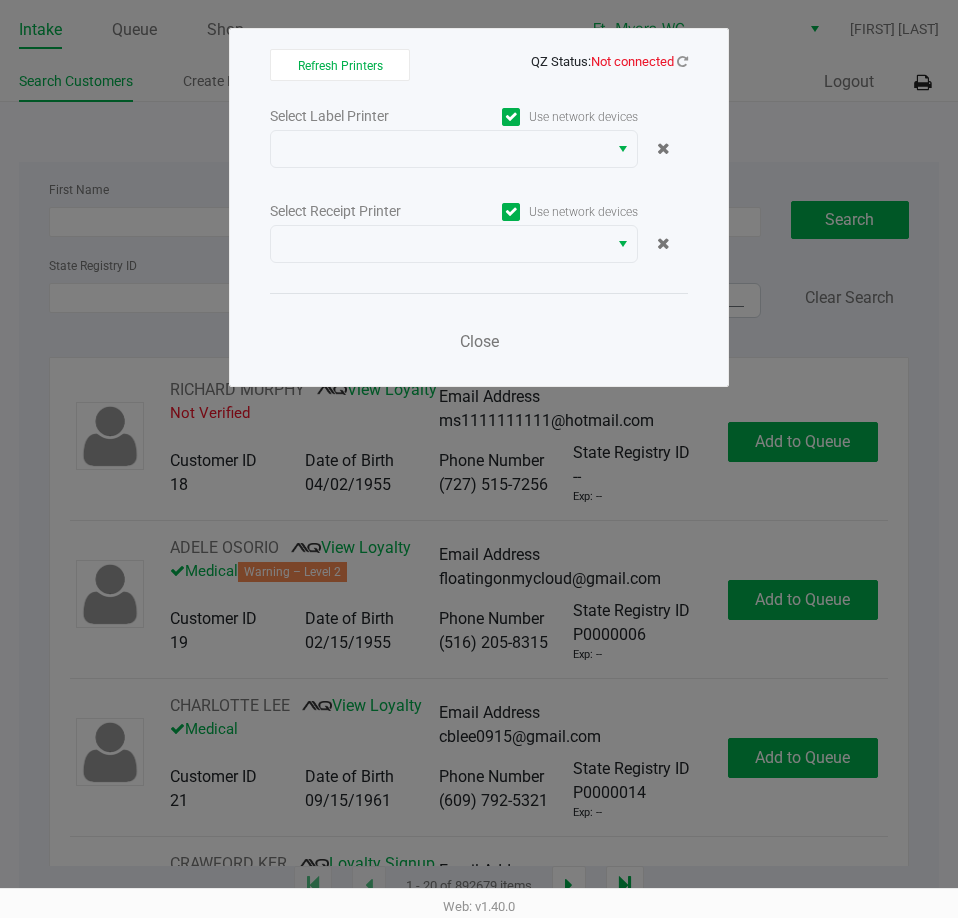 click on "QZ Status:   Not connected" 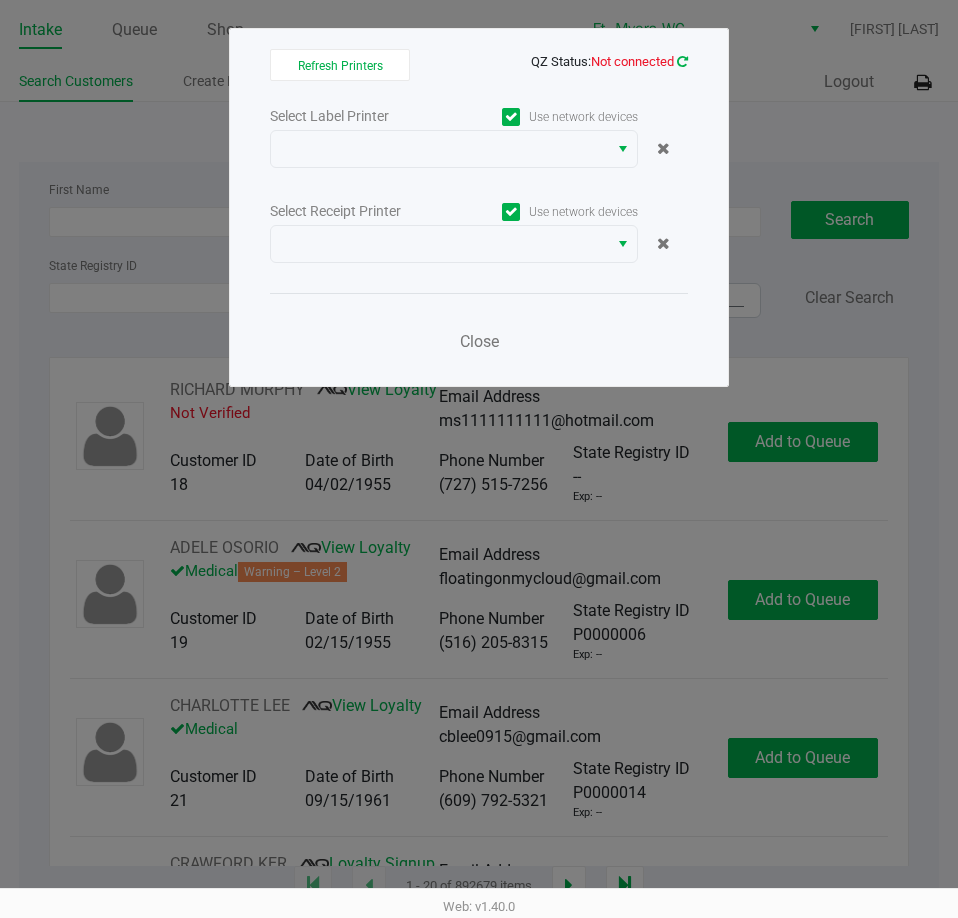 click 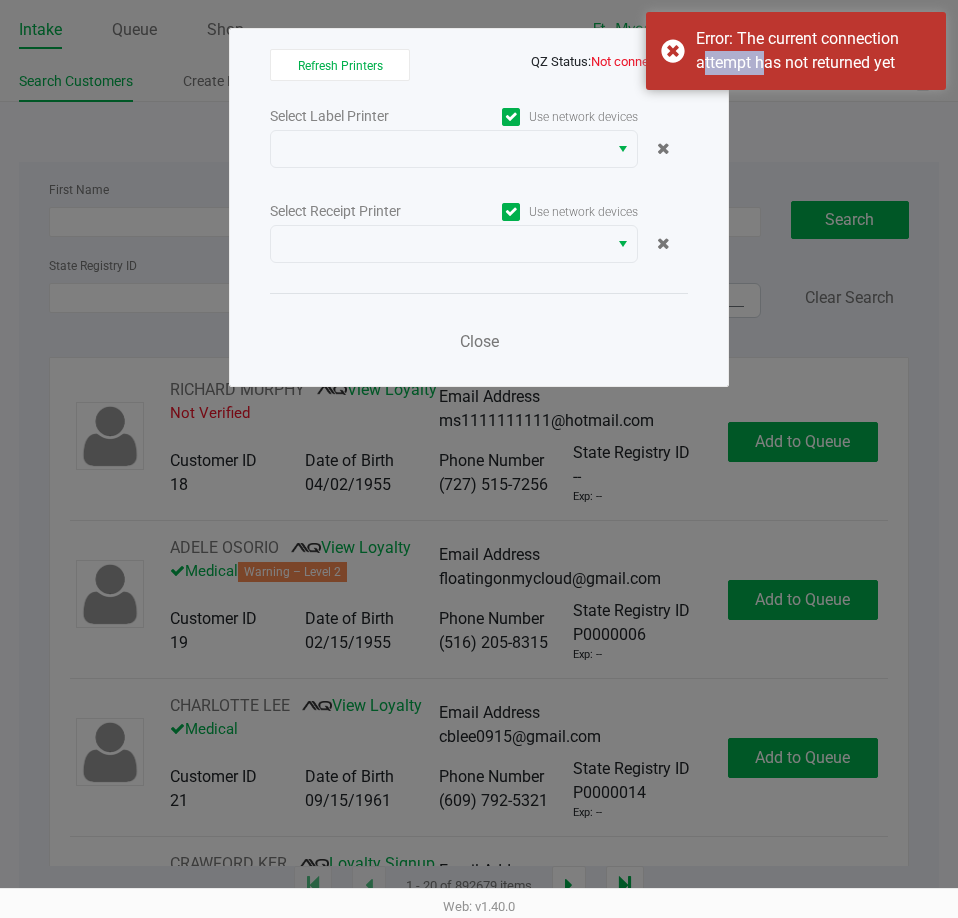 click on "Error: The current connection attempt has not returned yet" at bounding box center (796, 51) 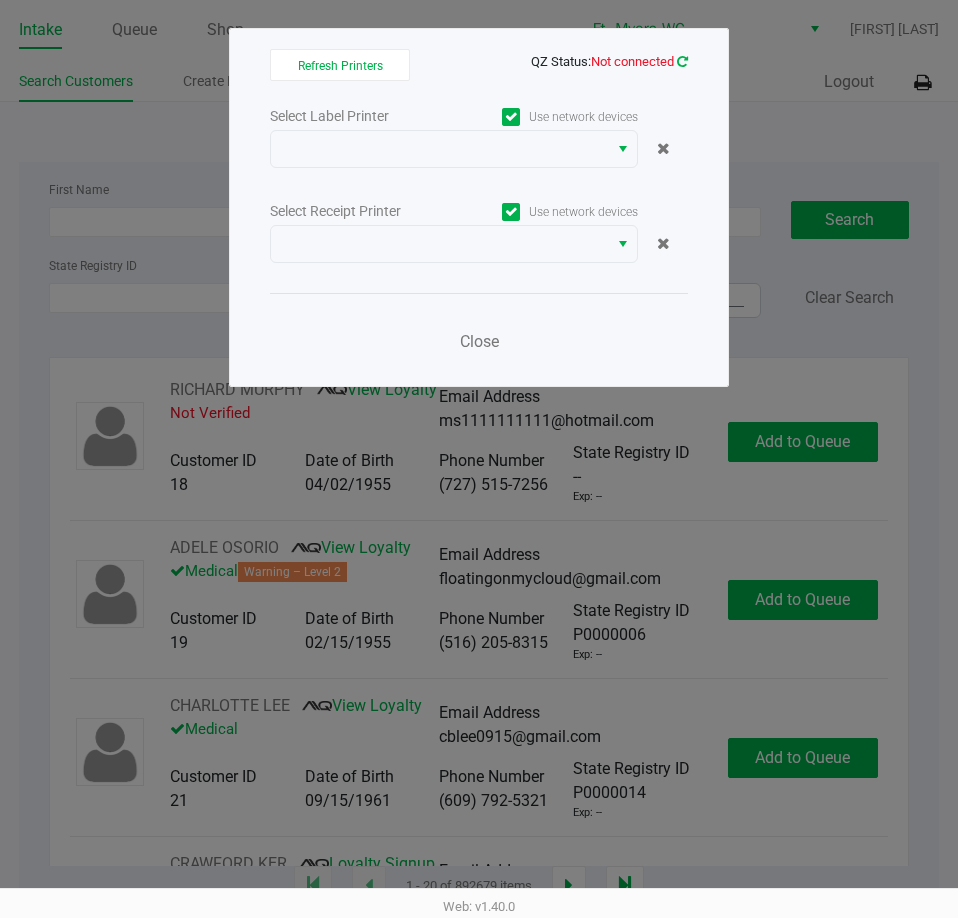 click on "Error: The current connection attempt has not returned yet" at bounding box center [796, 51] 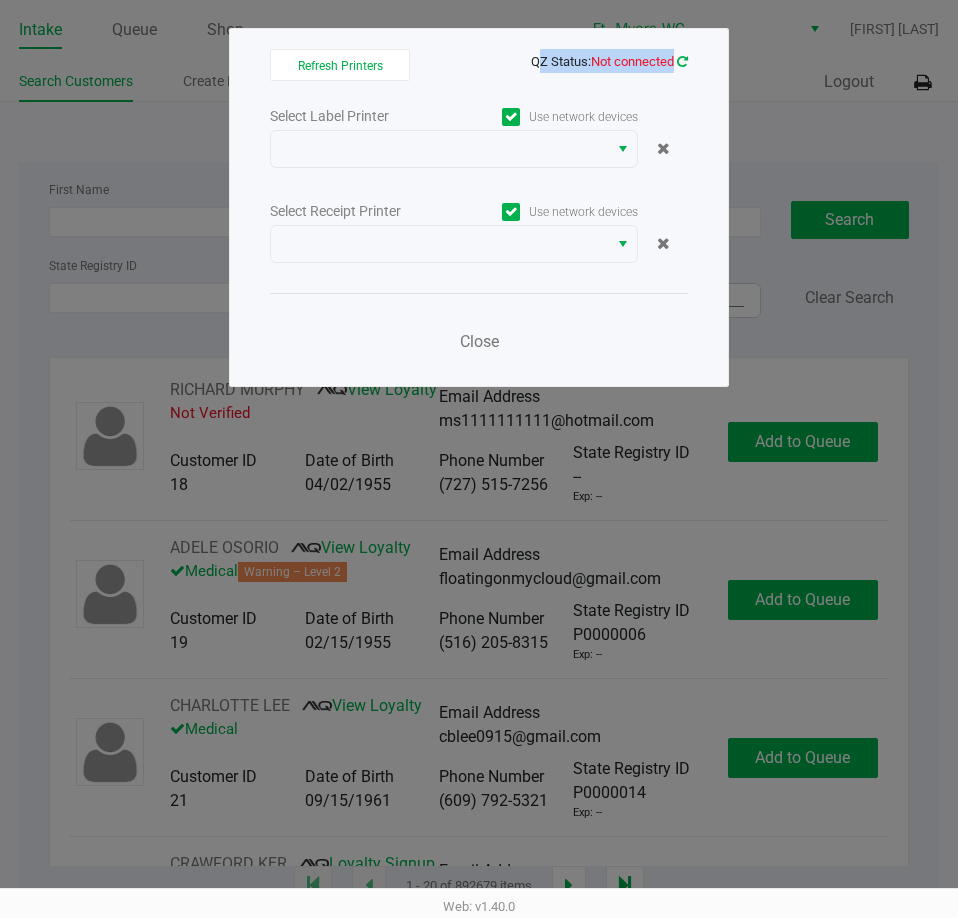 click 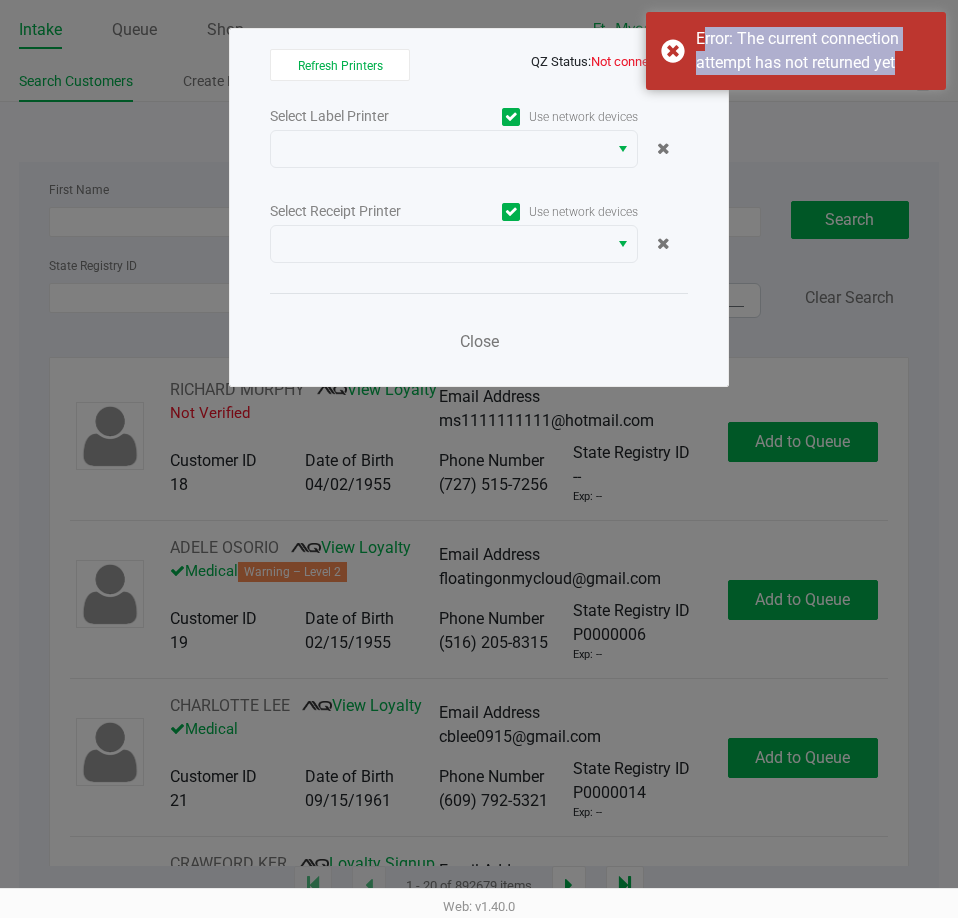 click on "Error: The current connection attempt has not returned yet" at bounding box center (796, 51) 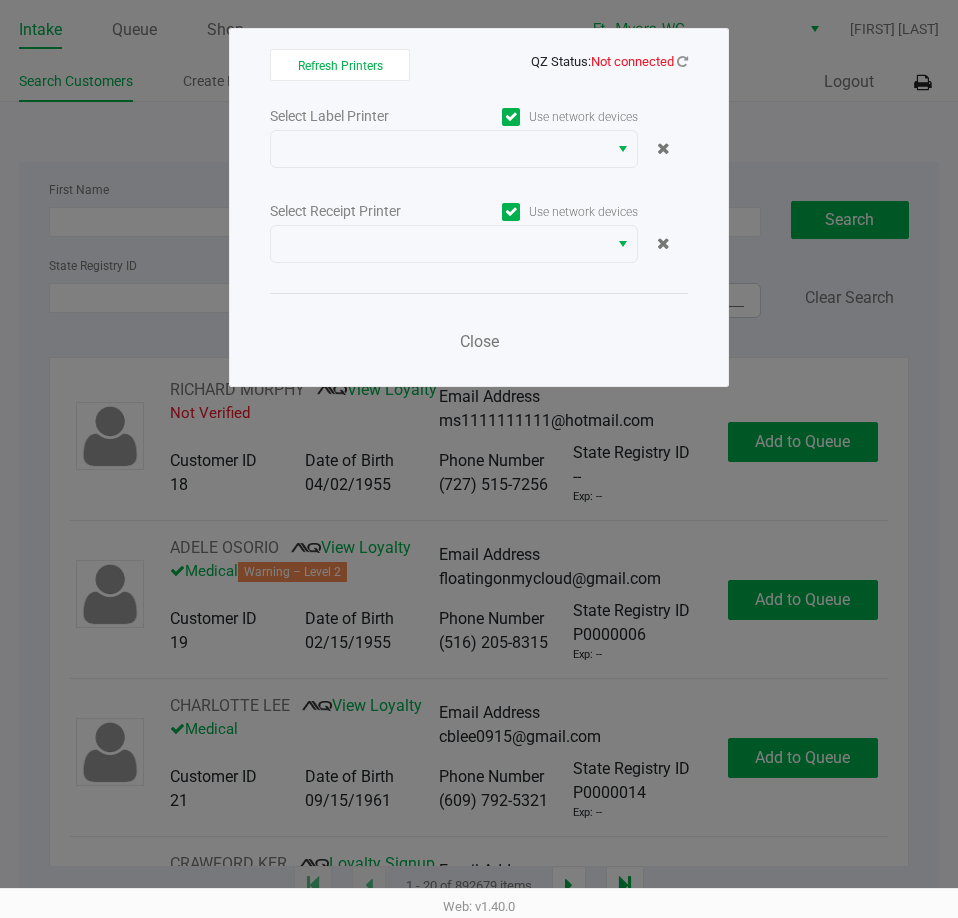 click on "Refresh Printers   QZ Status:   Not connected   Select Label Printer   Use network devices   Select Receipt Printer   Use network devices   Close" 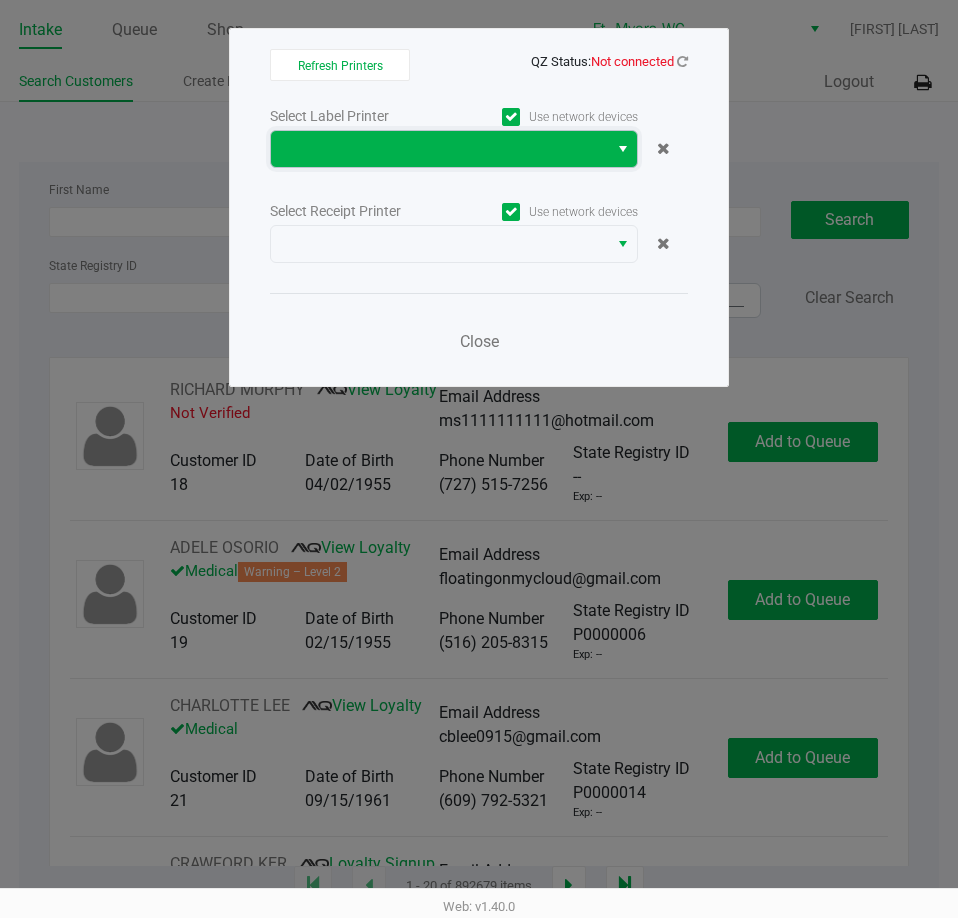 click at bounding box center (439, 149) 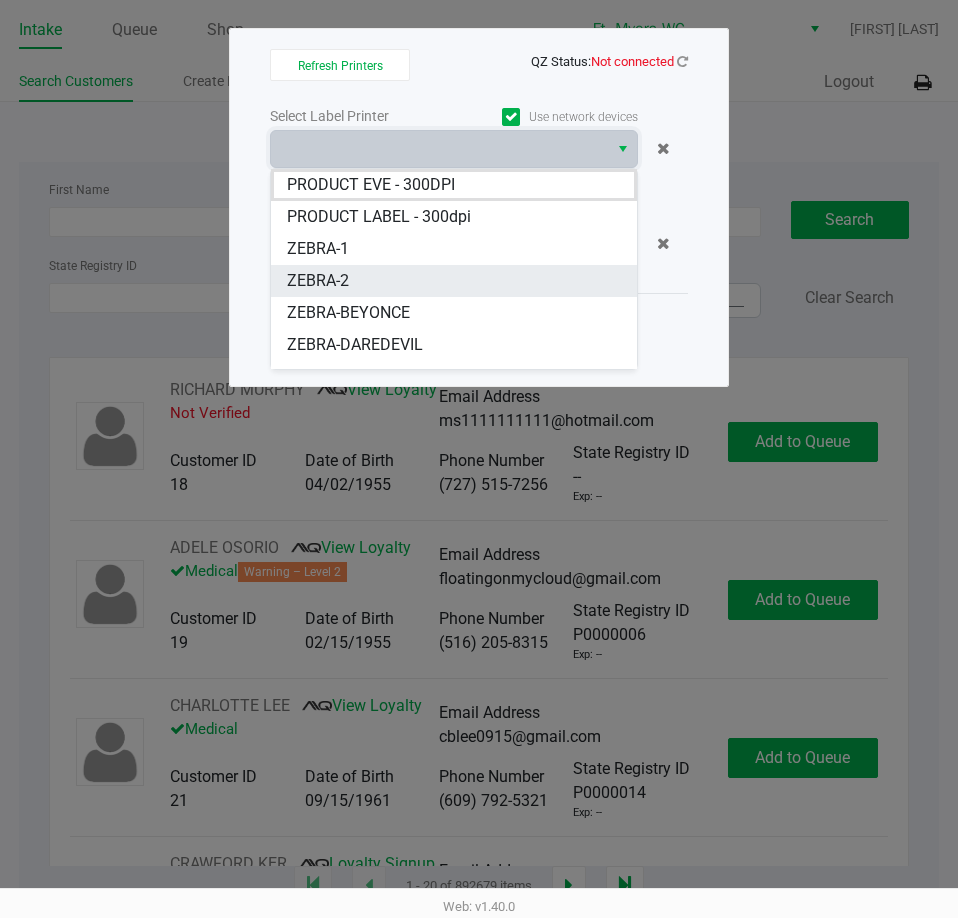 scroll, scrollTop: 24, scrollLeft: 0, axis: vertical 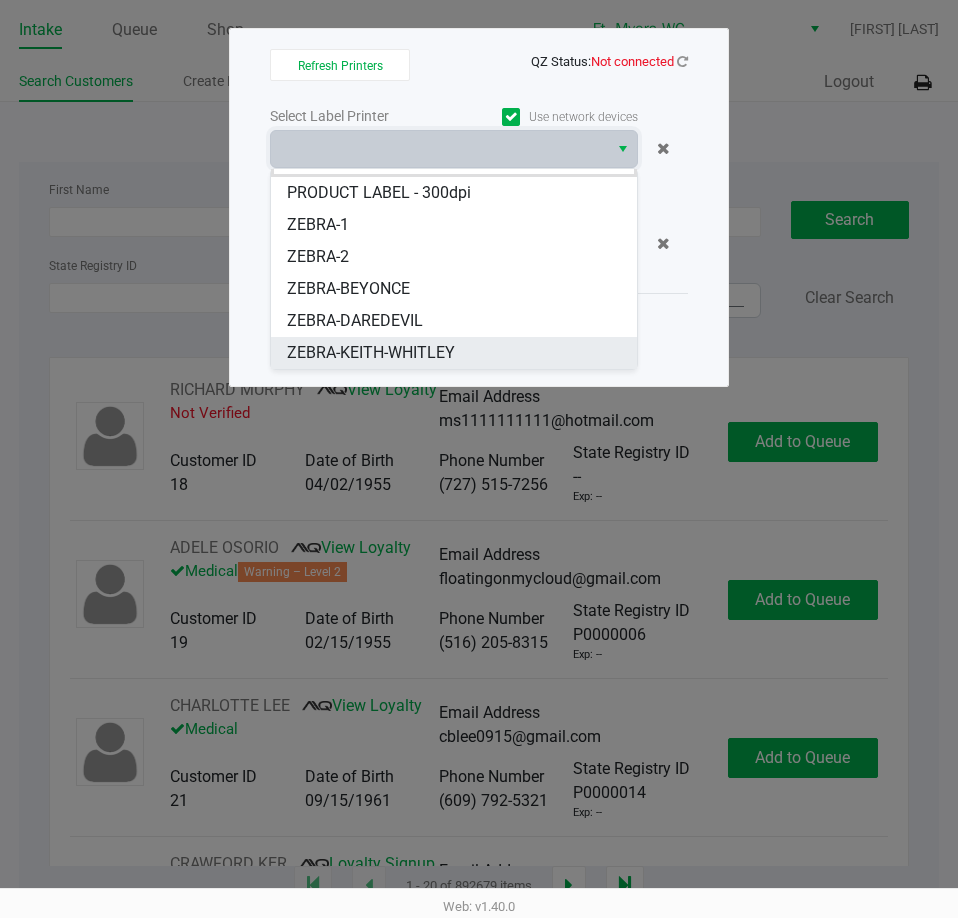 click on "ZEBRA-KEITH-WHITLEY" at bounding box center [371, 353] 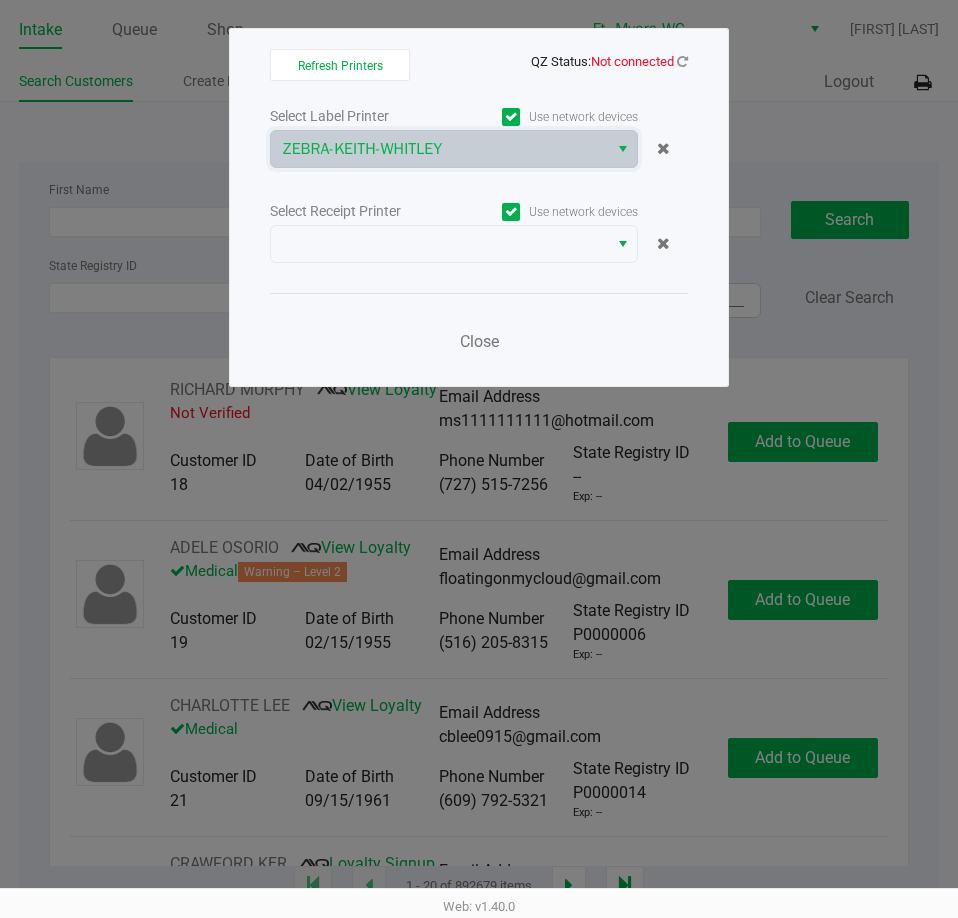 click on "Select Receipt Printer   Use network devices" 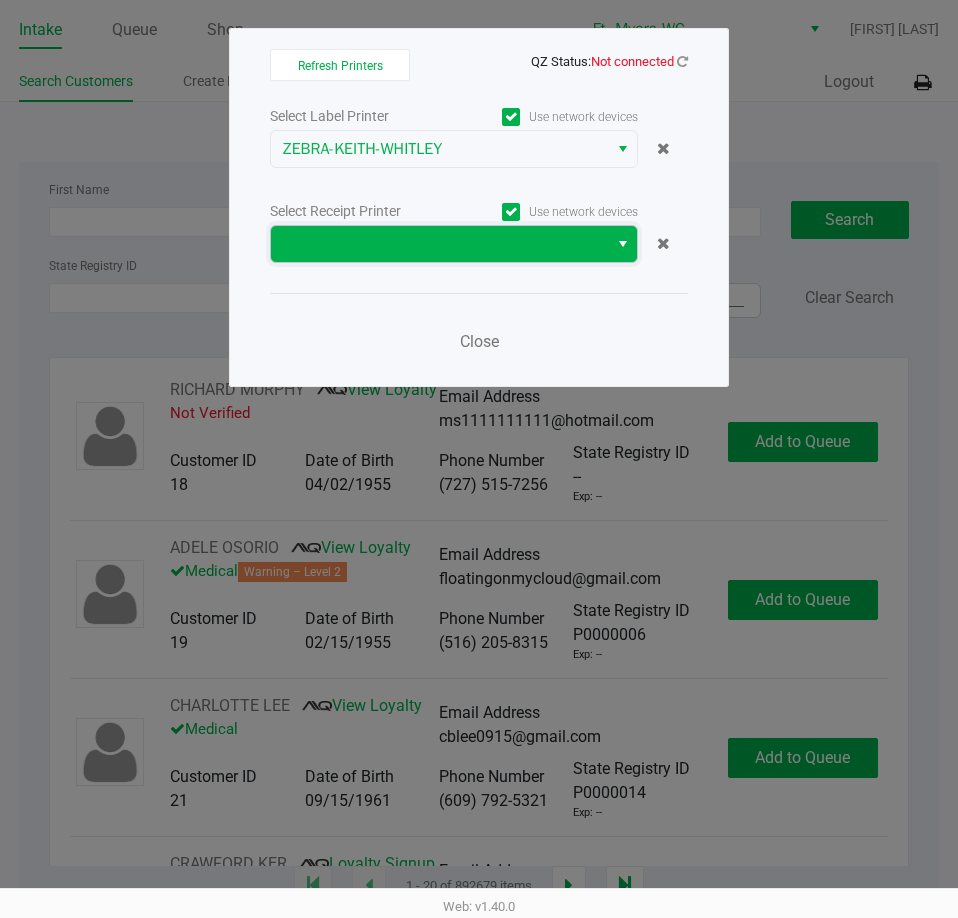 click at bounding box center [439, 244] 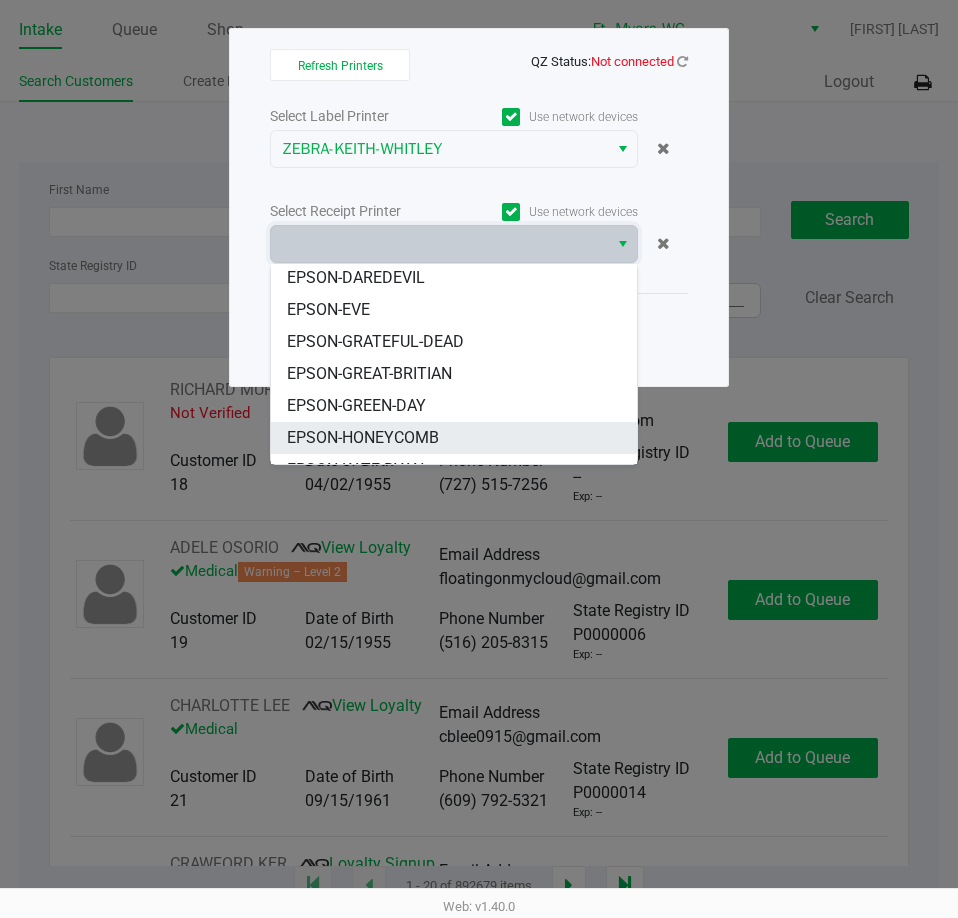 scroll, scrollTop: 120, scrollLeft: 0, axis: vertical 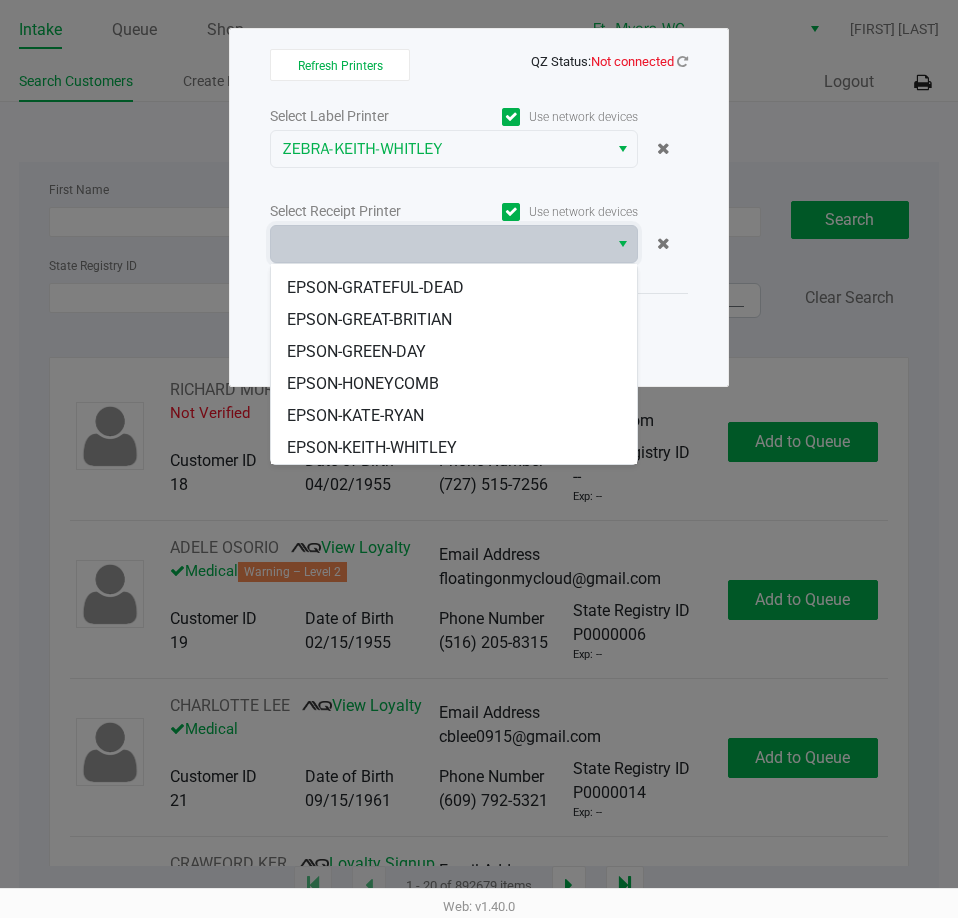 click on "EPSON-KEITH-WHITLEY" at bounding box center (372, 448) 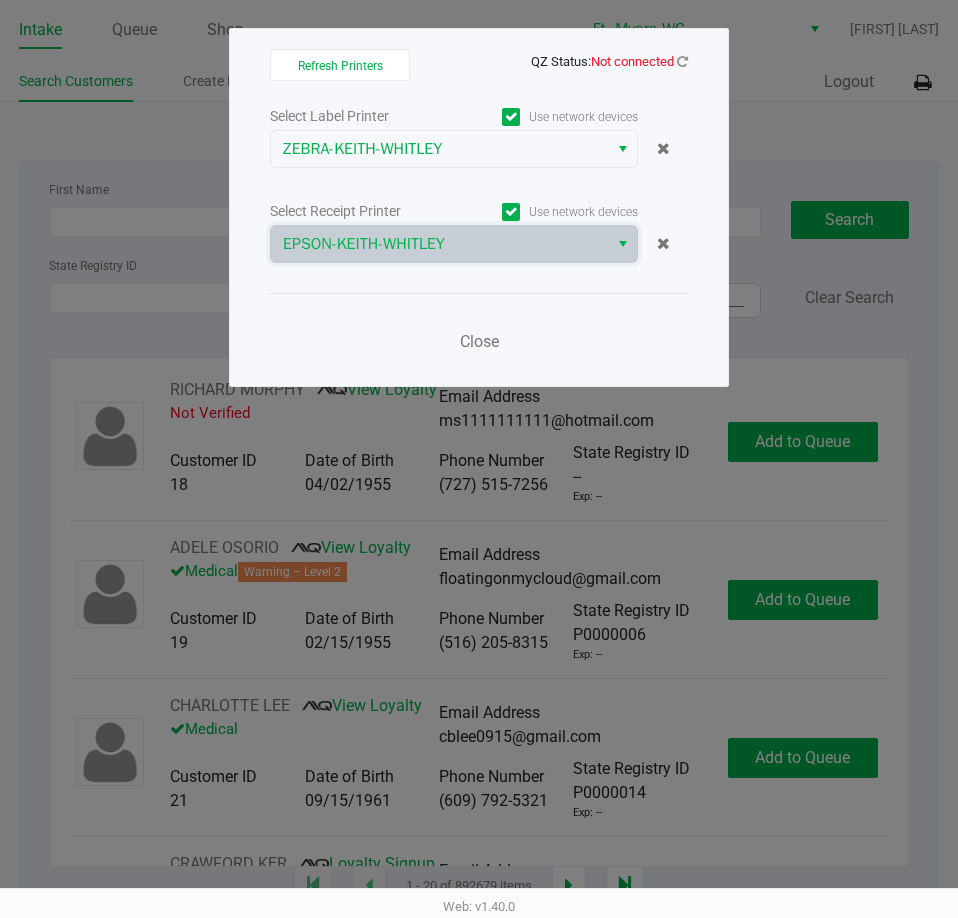 click on "Select Label Printer" 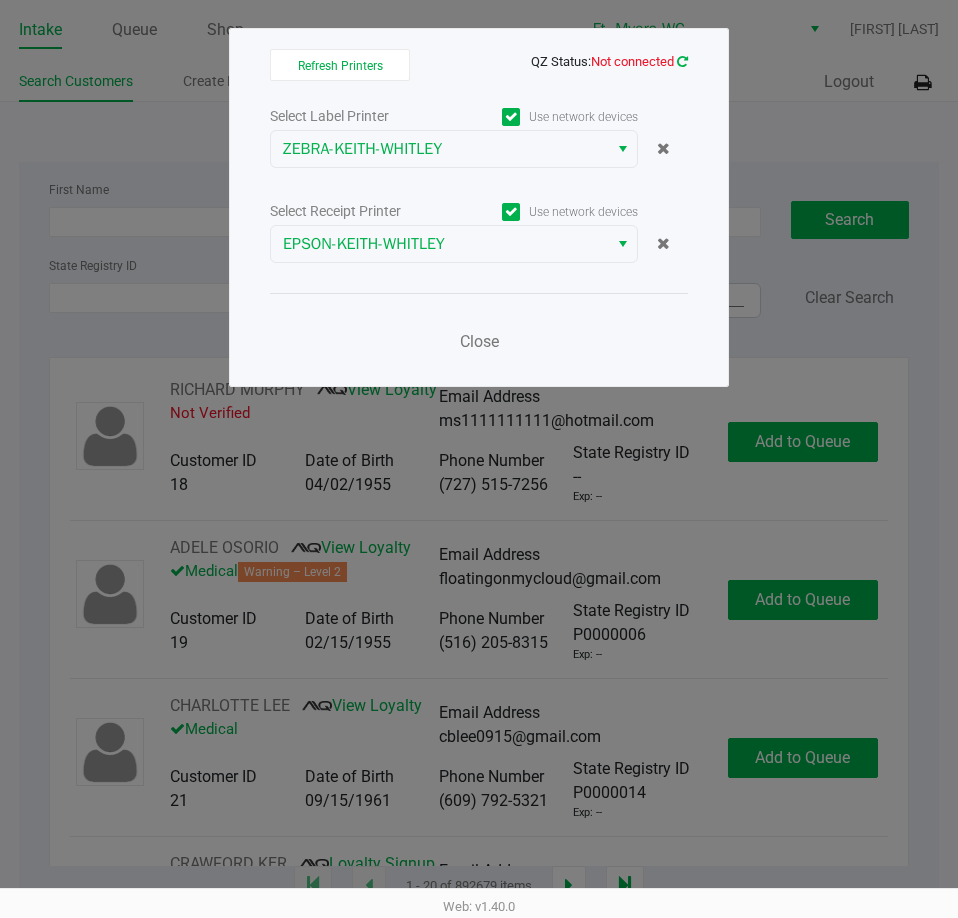 click on "Refresh Printers   QZ Status:   Not connected   Select Label Printer   Use network devices  ZEBRA-KEITH-WHITLEY  Select Receipt Printer   Use network devices  EPSON-KEITH-WHITLEY  Close" 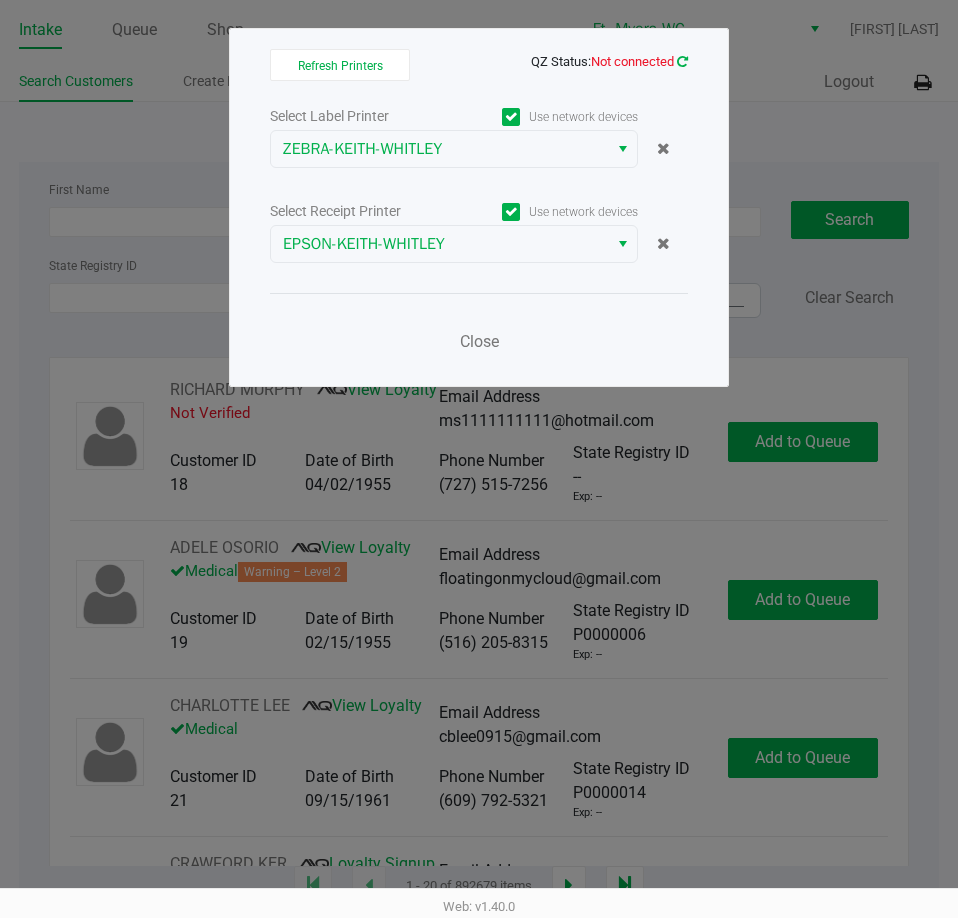 click 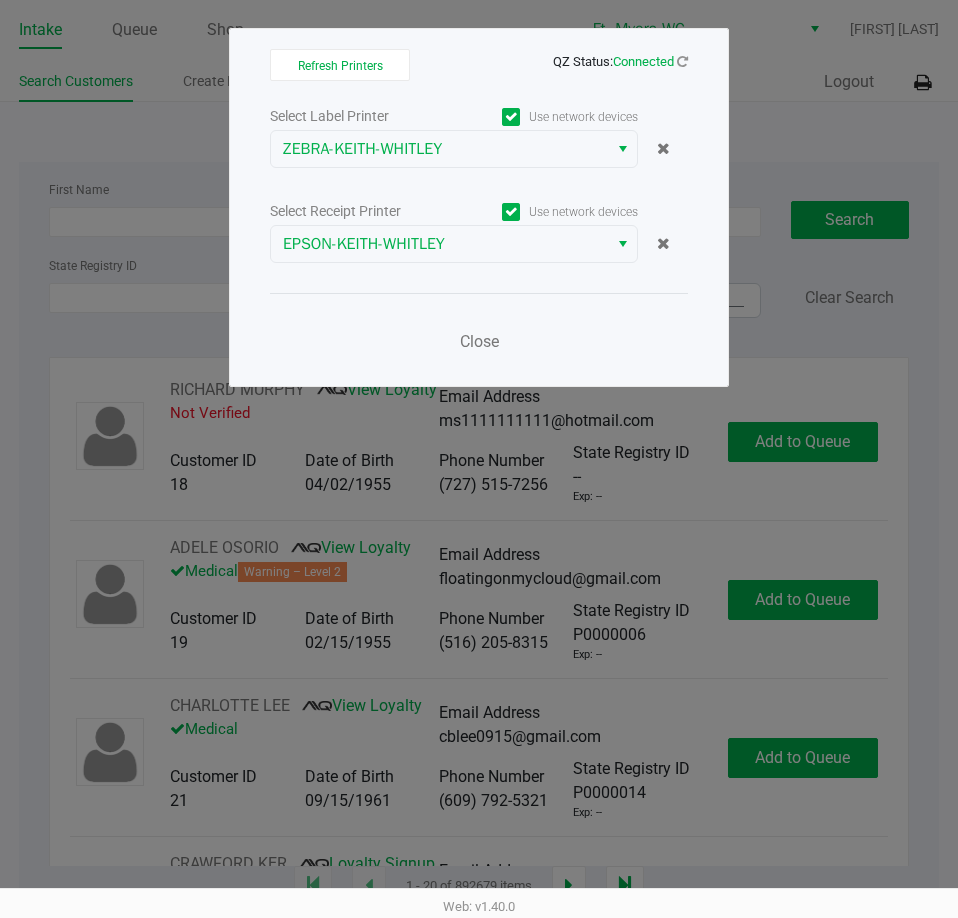 click on "Refresh Printers   QZ Status:   Connected   Select Label Printer   Use network devices  ZEBRA-KEITH-WHITLEY  Select Receipt Printer   Use network devices  EPSON-KEITH-WHITLEY  Close" 